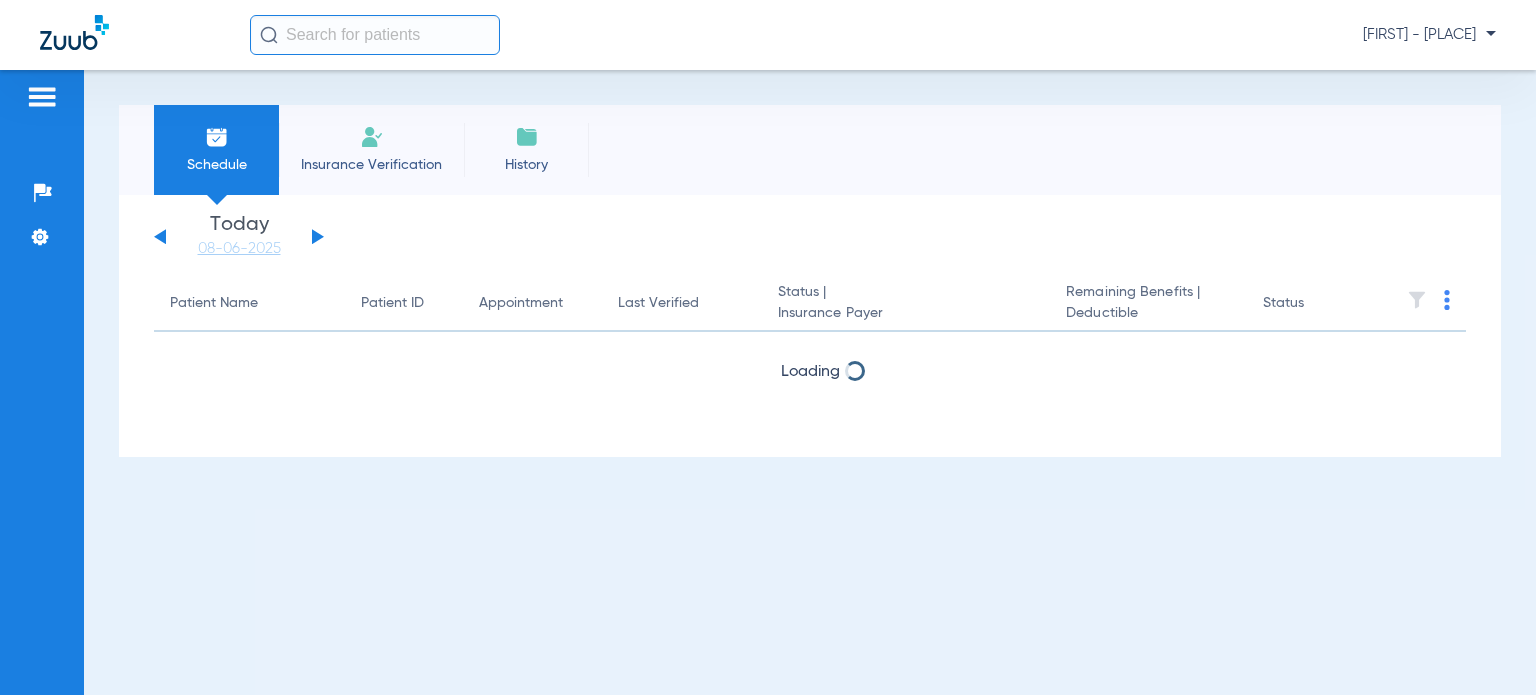 scroll, scrollTop: 0, scrollLeft: 0, axis: both 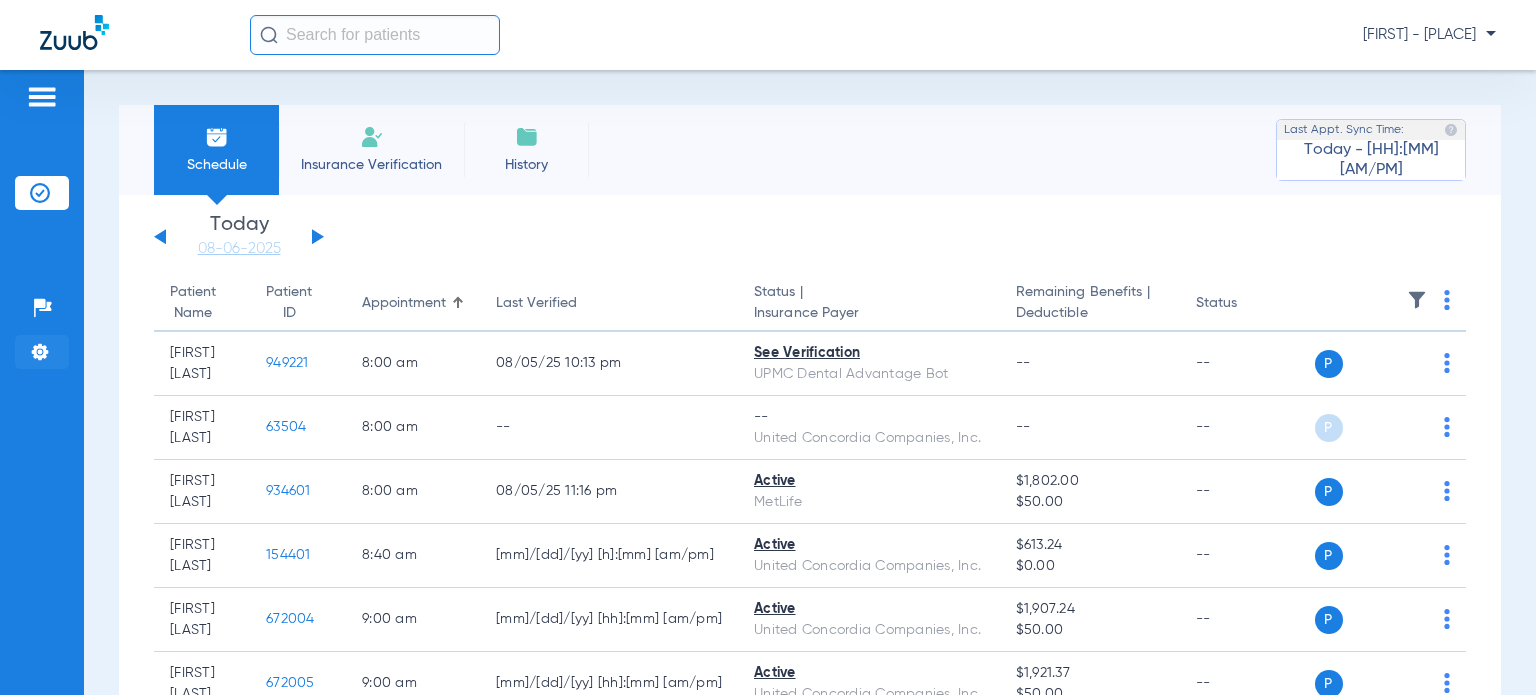 click 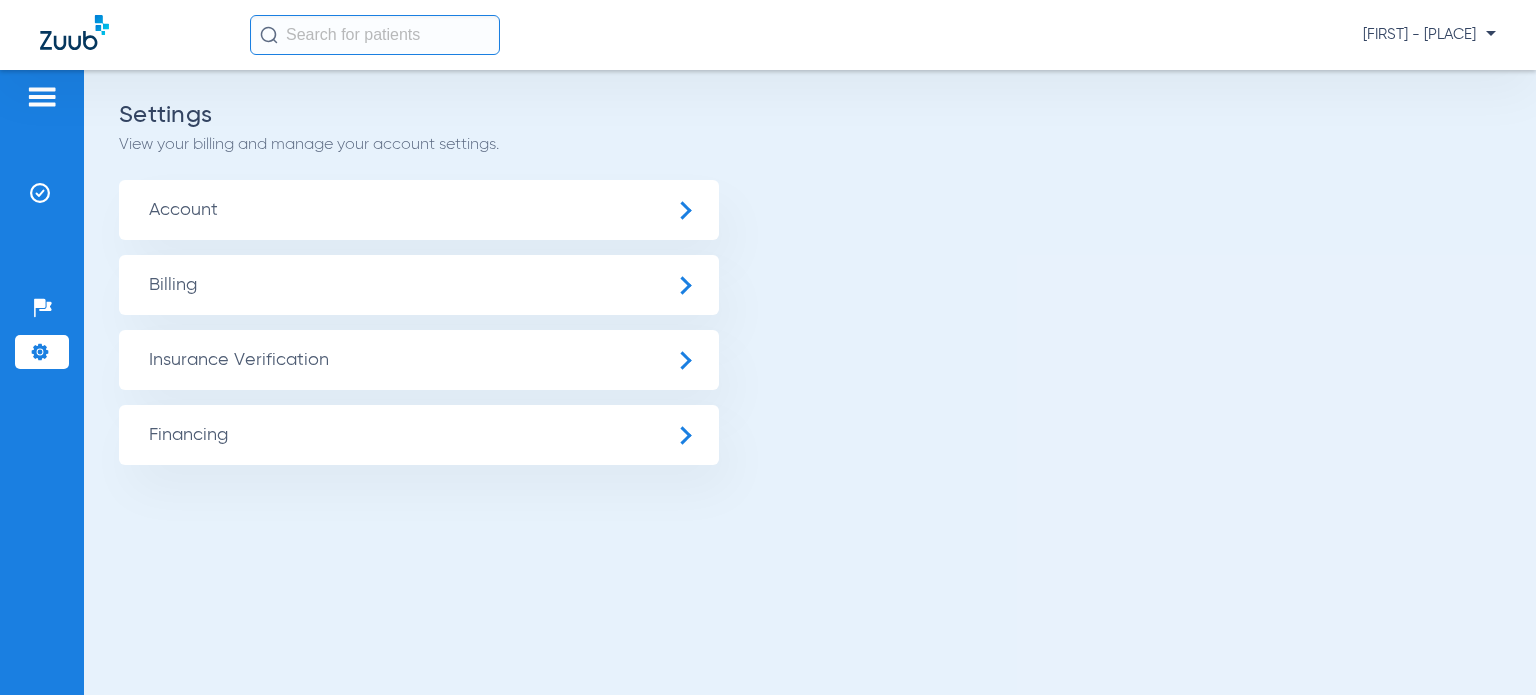 click on "Insurance Verification" 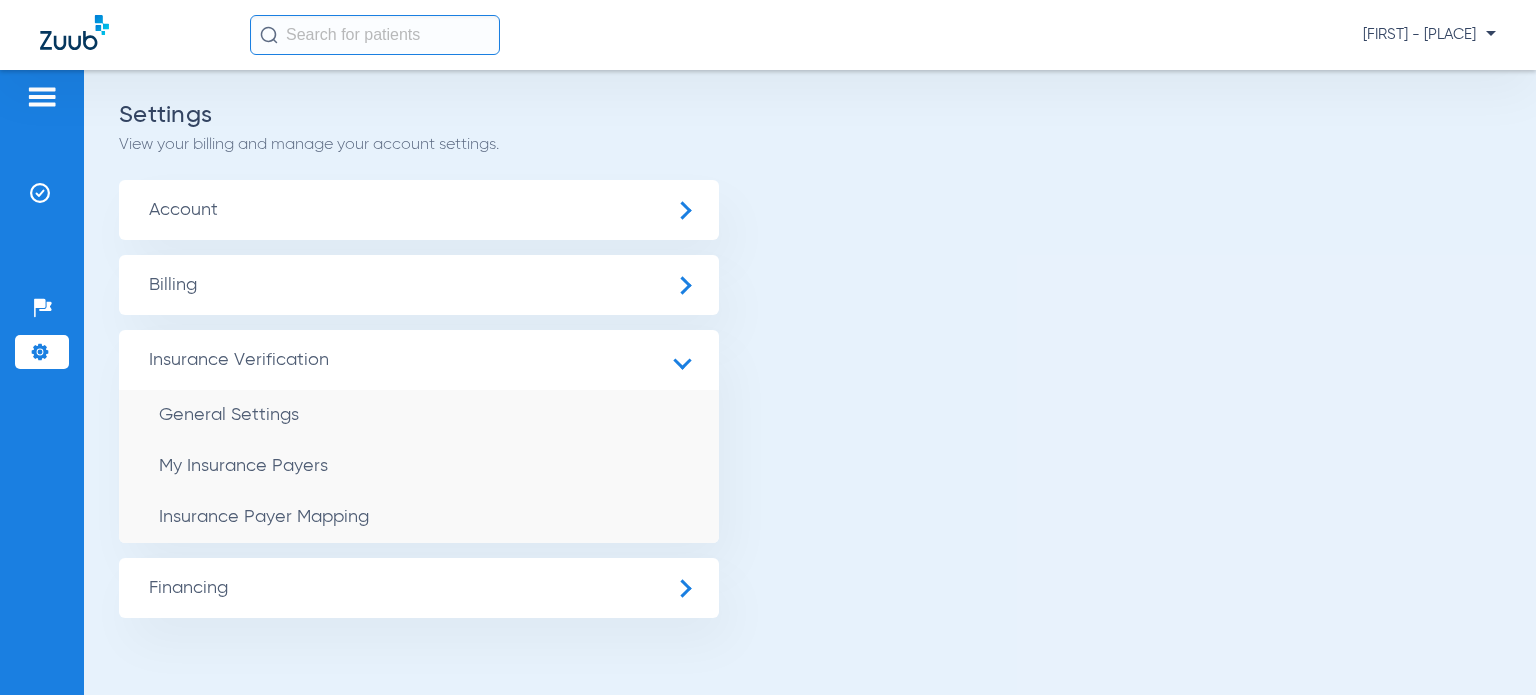 drag, startPoint x: 355, startPoint y: 517, endPoint x: 390, endPoint y: 521, distance: 35.22783 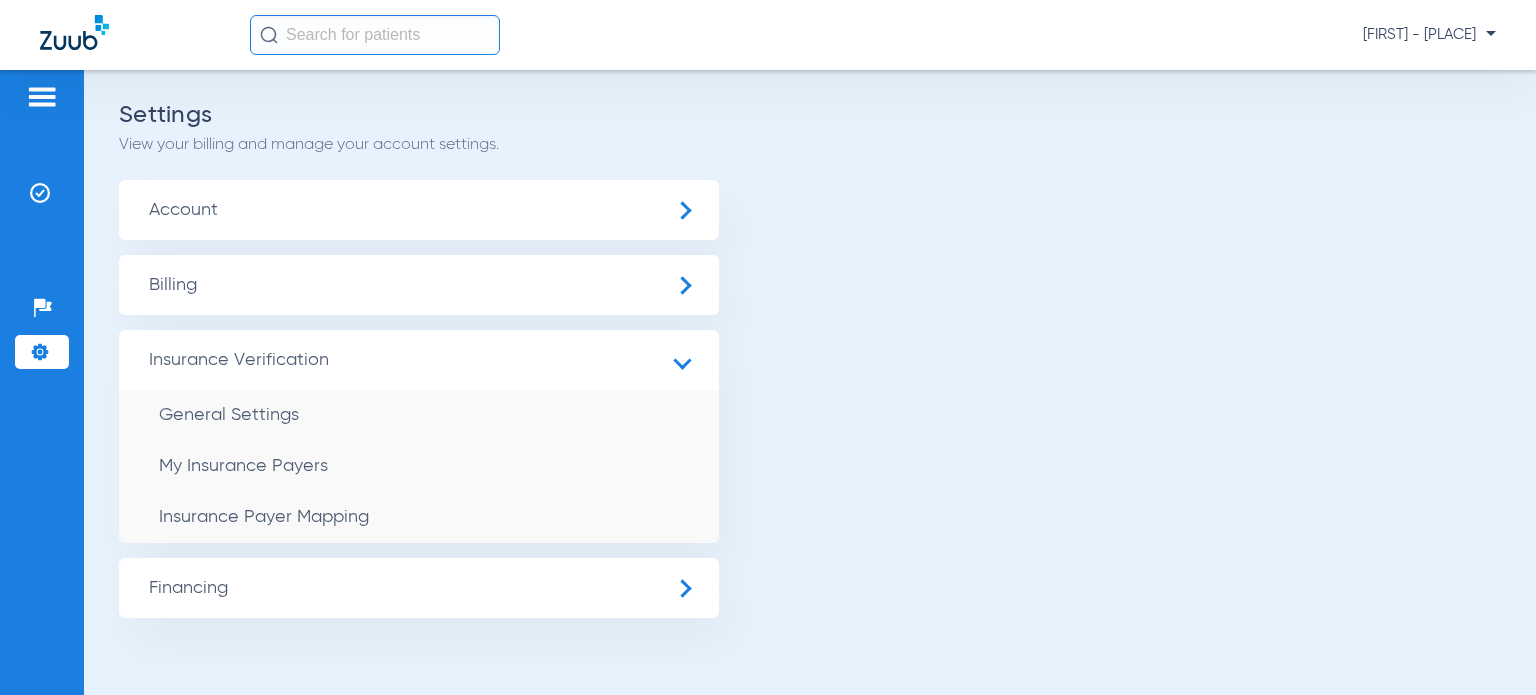 click on "Insurance Payer Mapping" 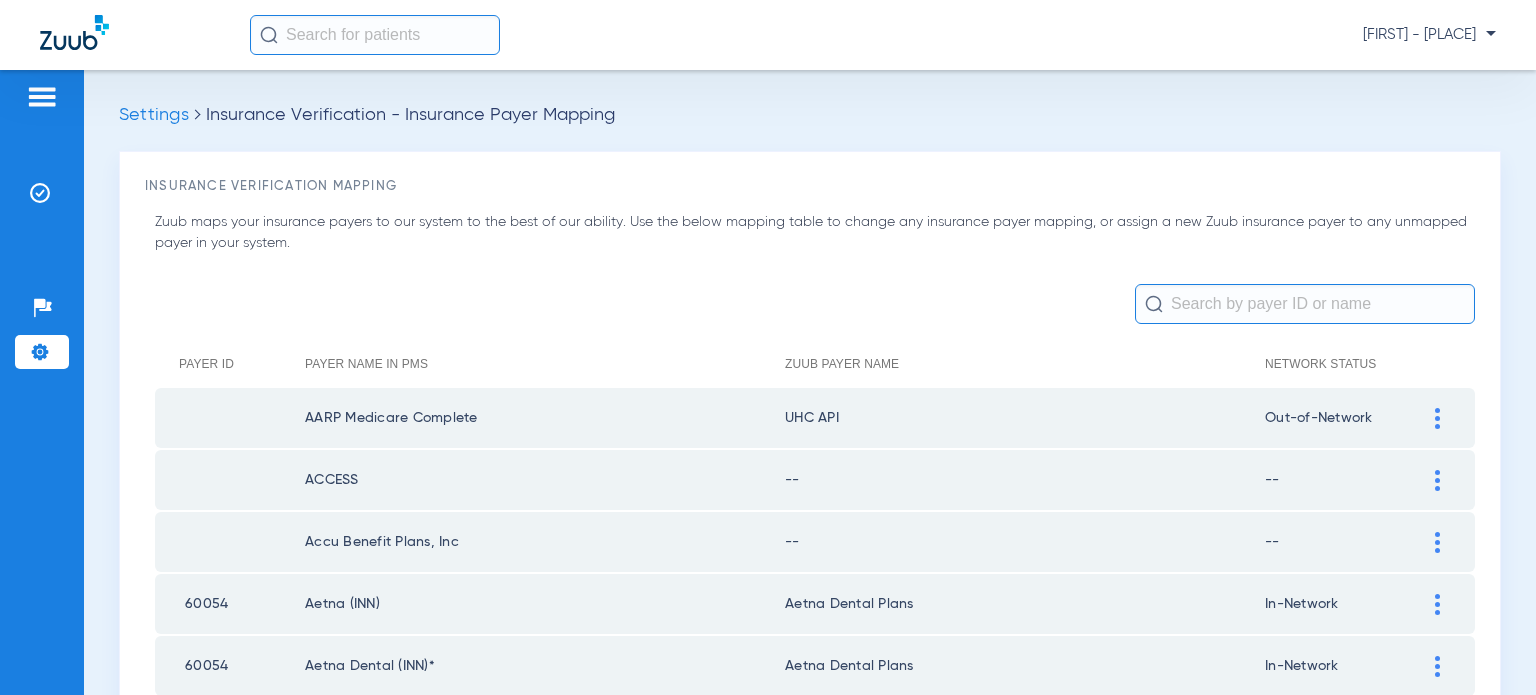 click 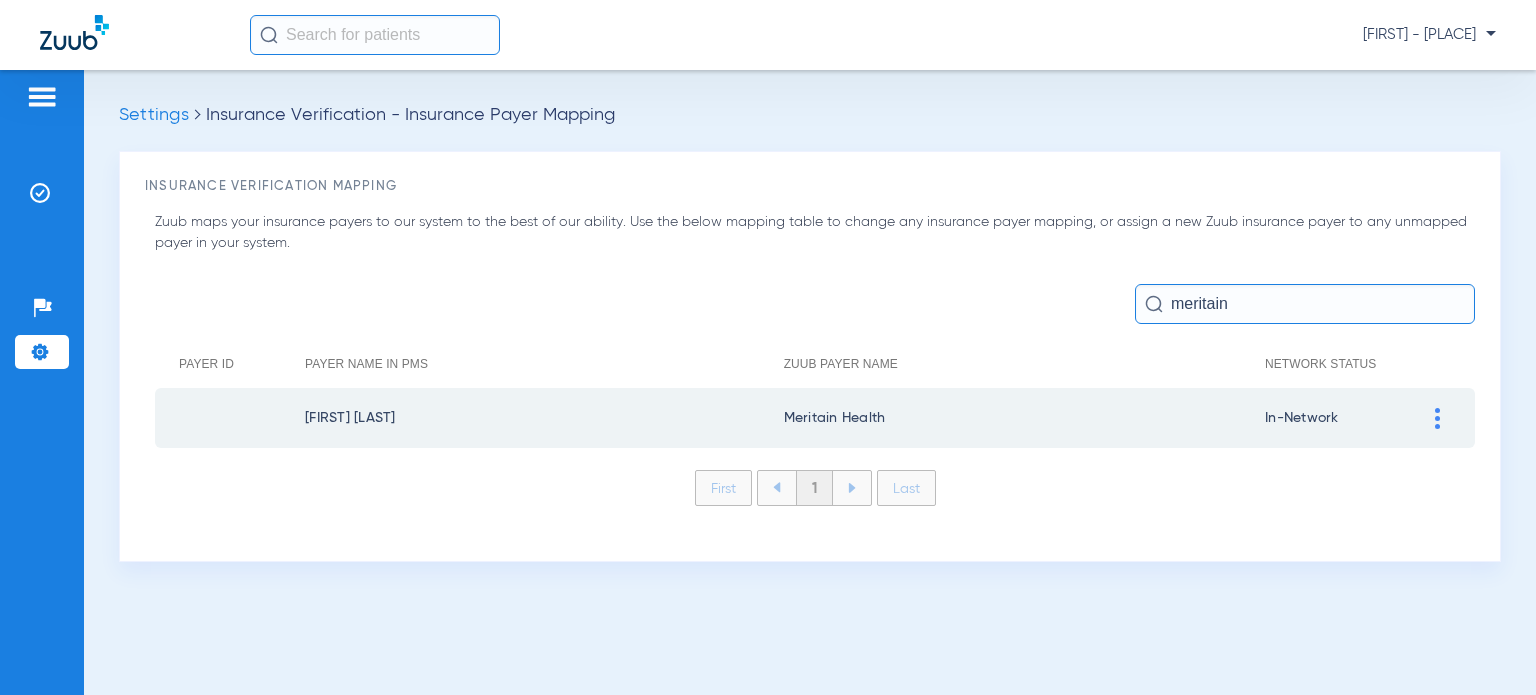 type on "meritain" 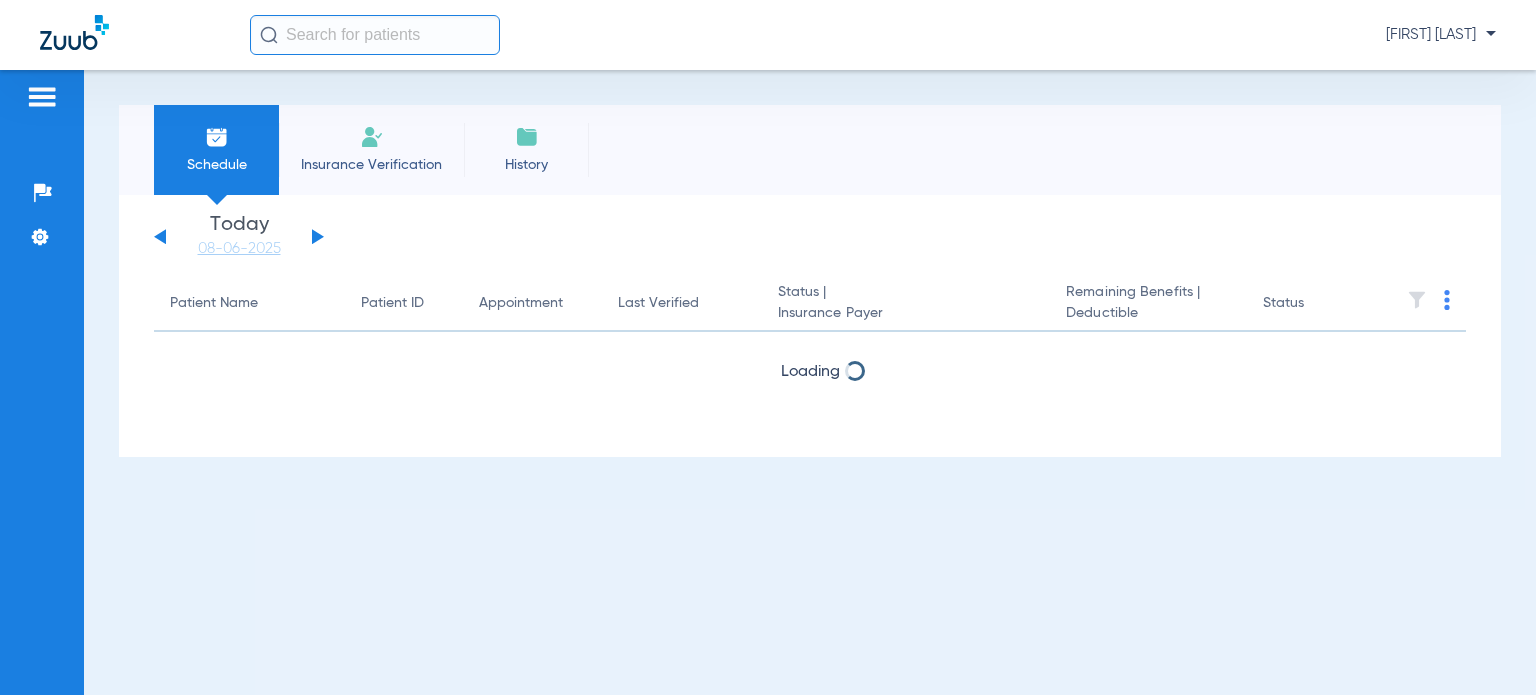 scroll, scrollTop: 0, scrollLeft: 0, axis: both 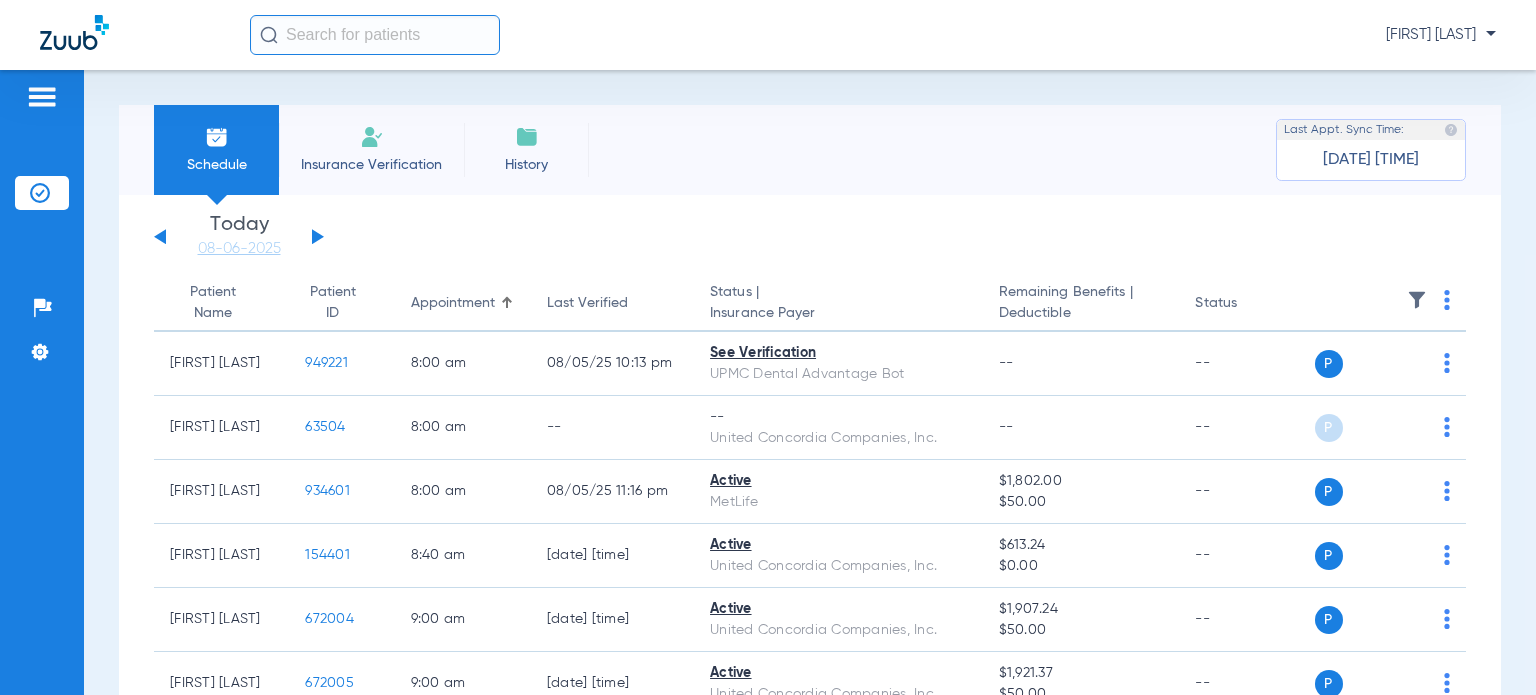 click on "[FIRST] - [PLACE]" 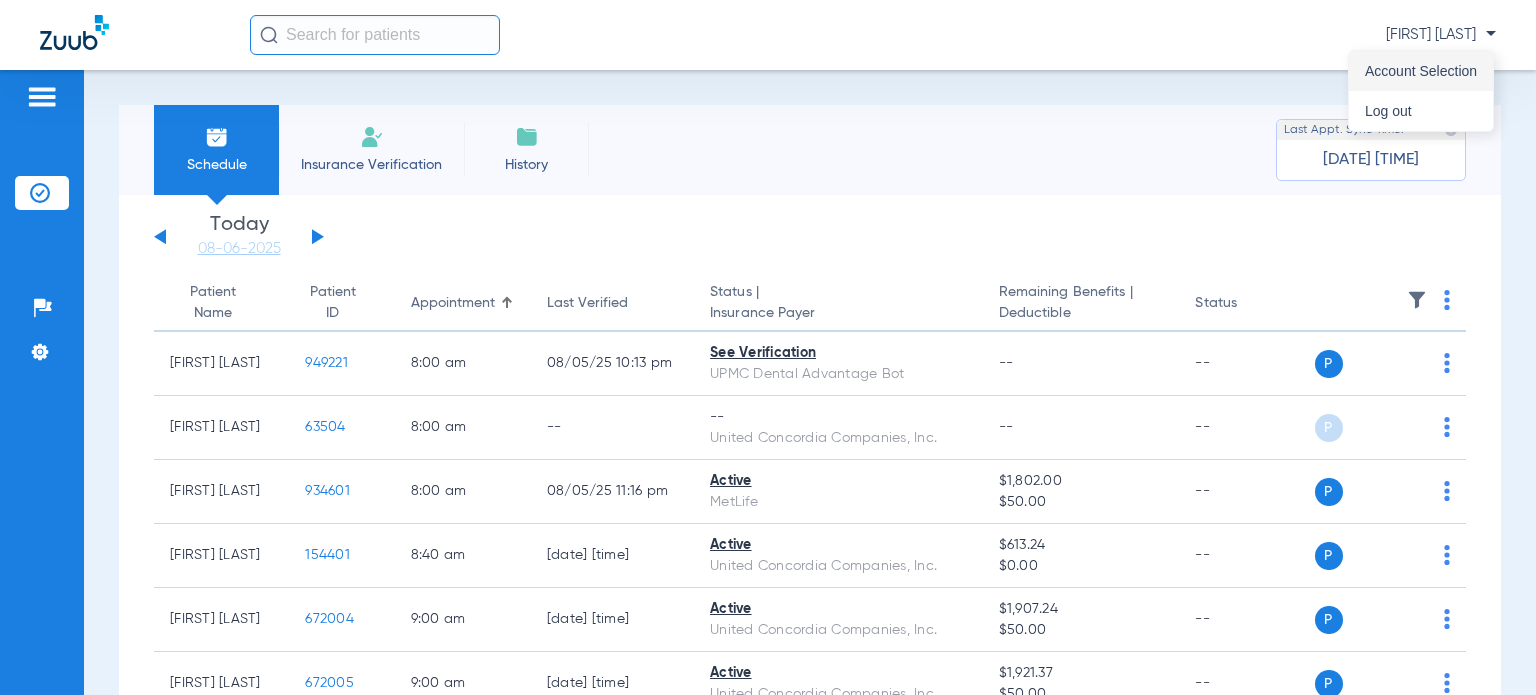 click on "Account Selection" at bounding box center [1421, 71] 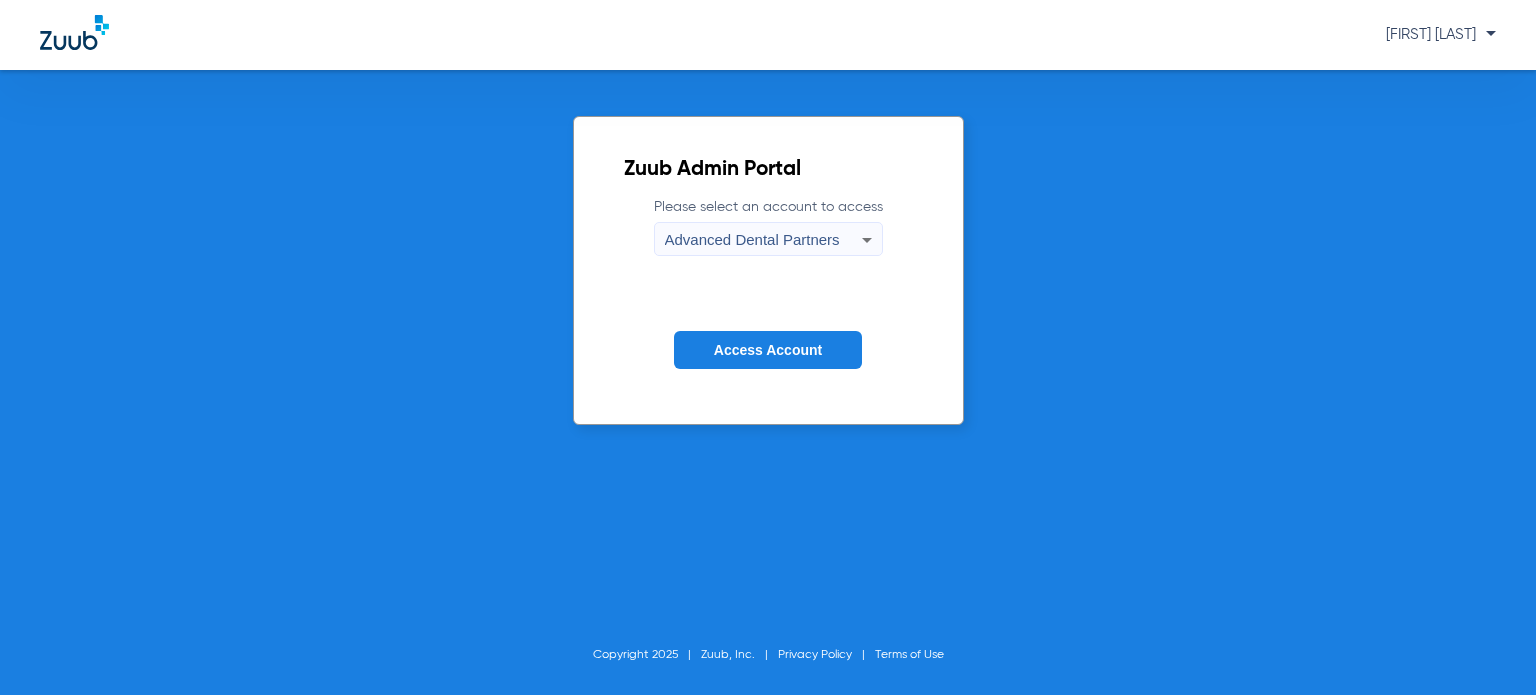 click on "Advanced Dental Partners" at bounding box center (763, 240) 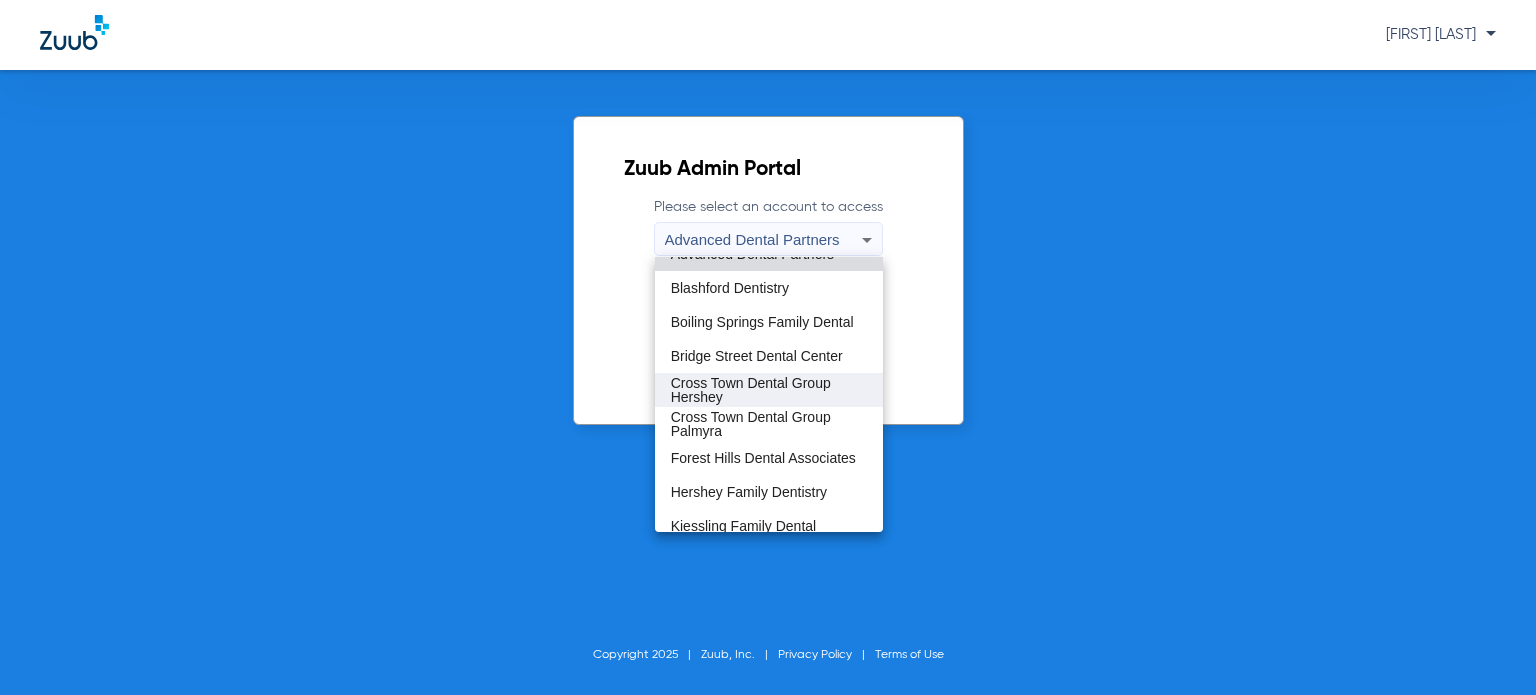 scroll, scrollTop: 0, scrollLeft: 0, axis: both 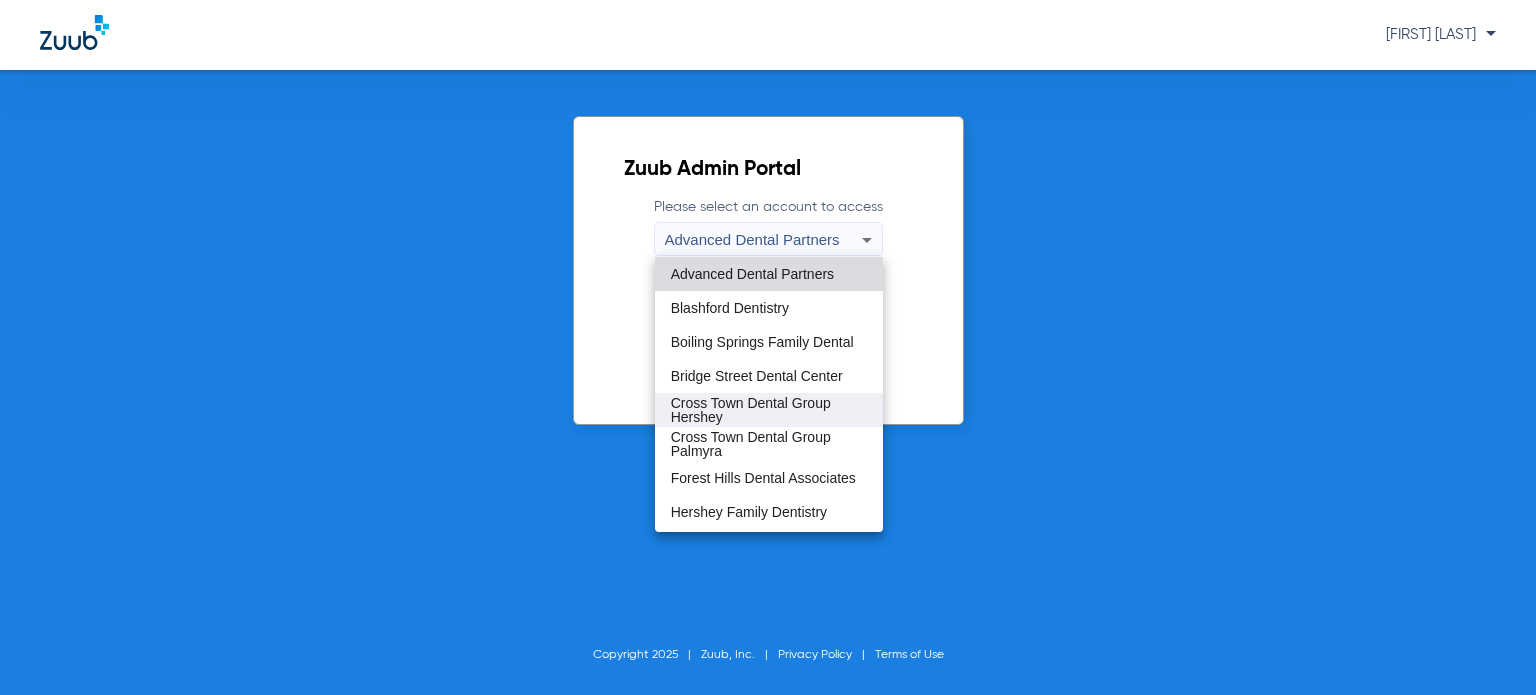click on "Cross Town Dental Group Hershey" at bounding box center [769, 410] 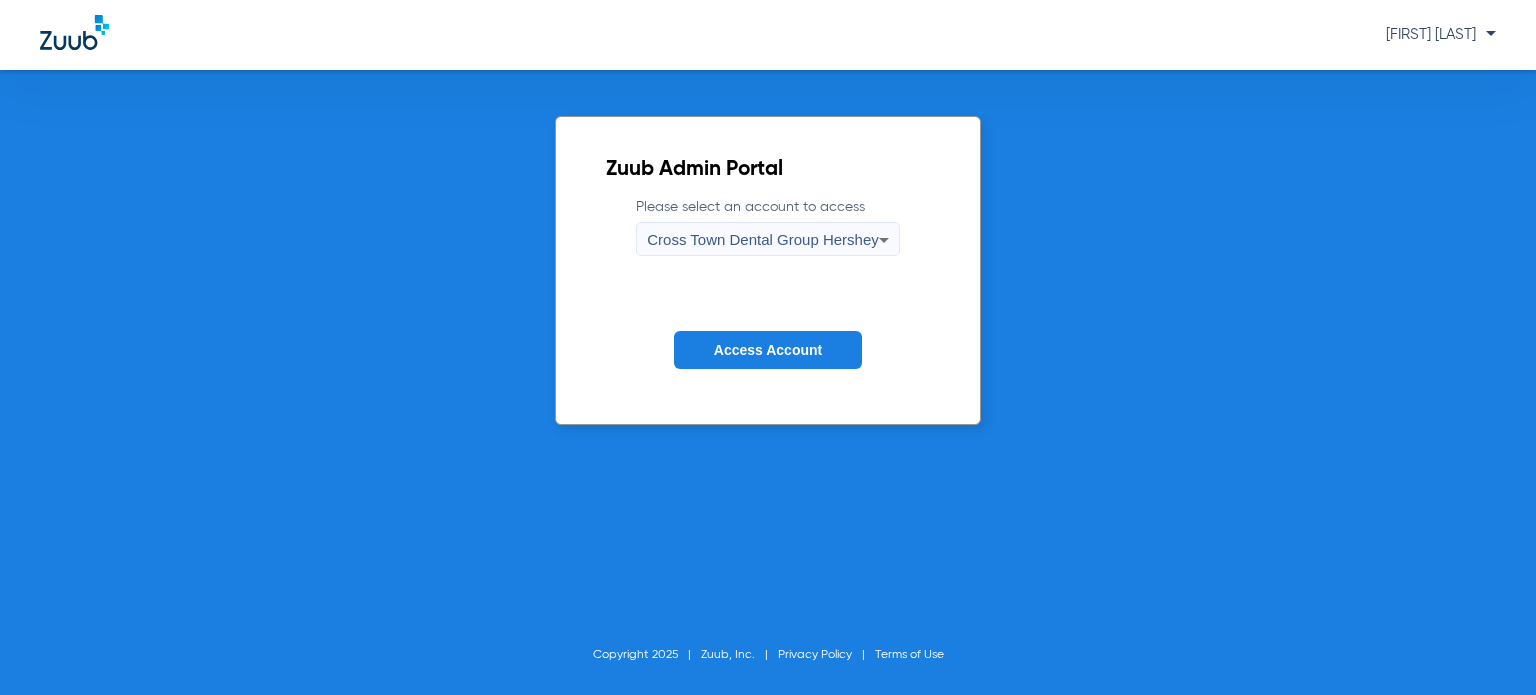 click on "Access Account" 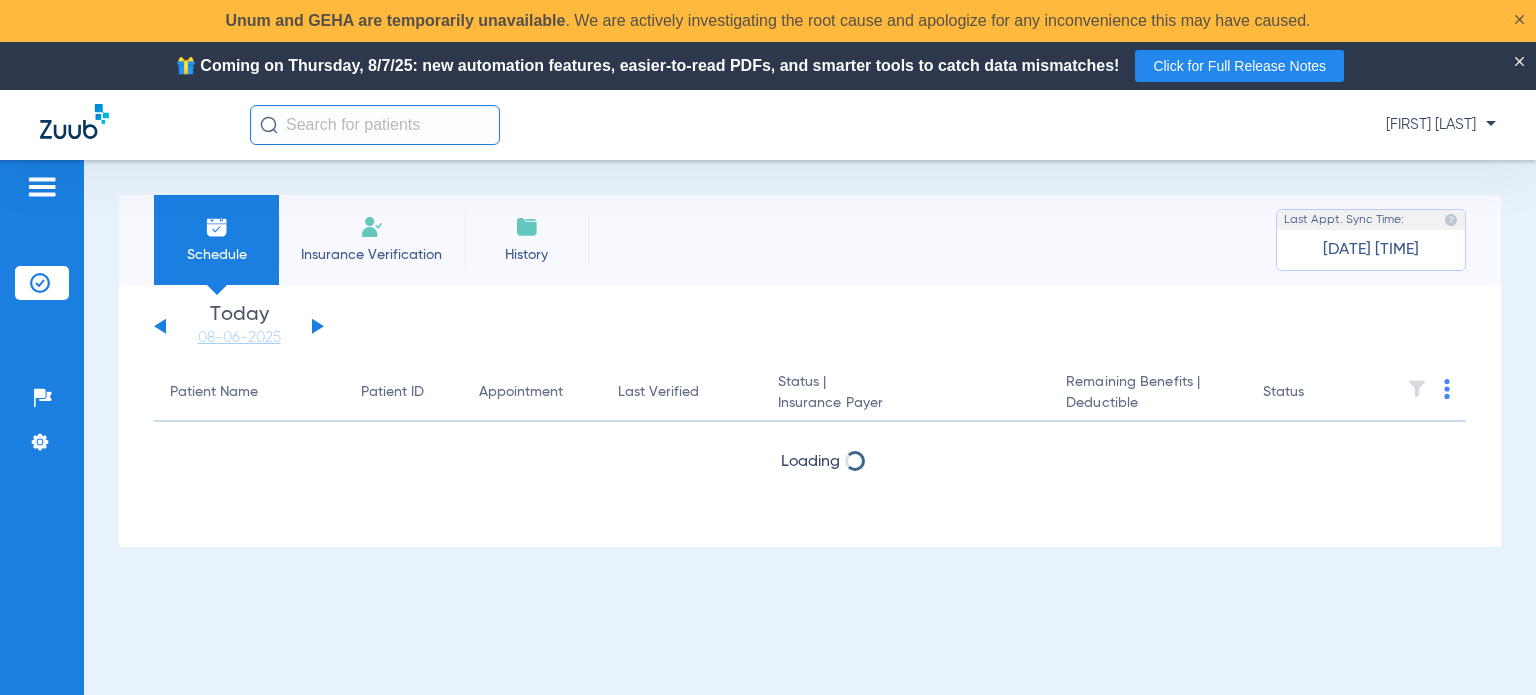 click on "Help Center Settings" 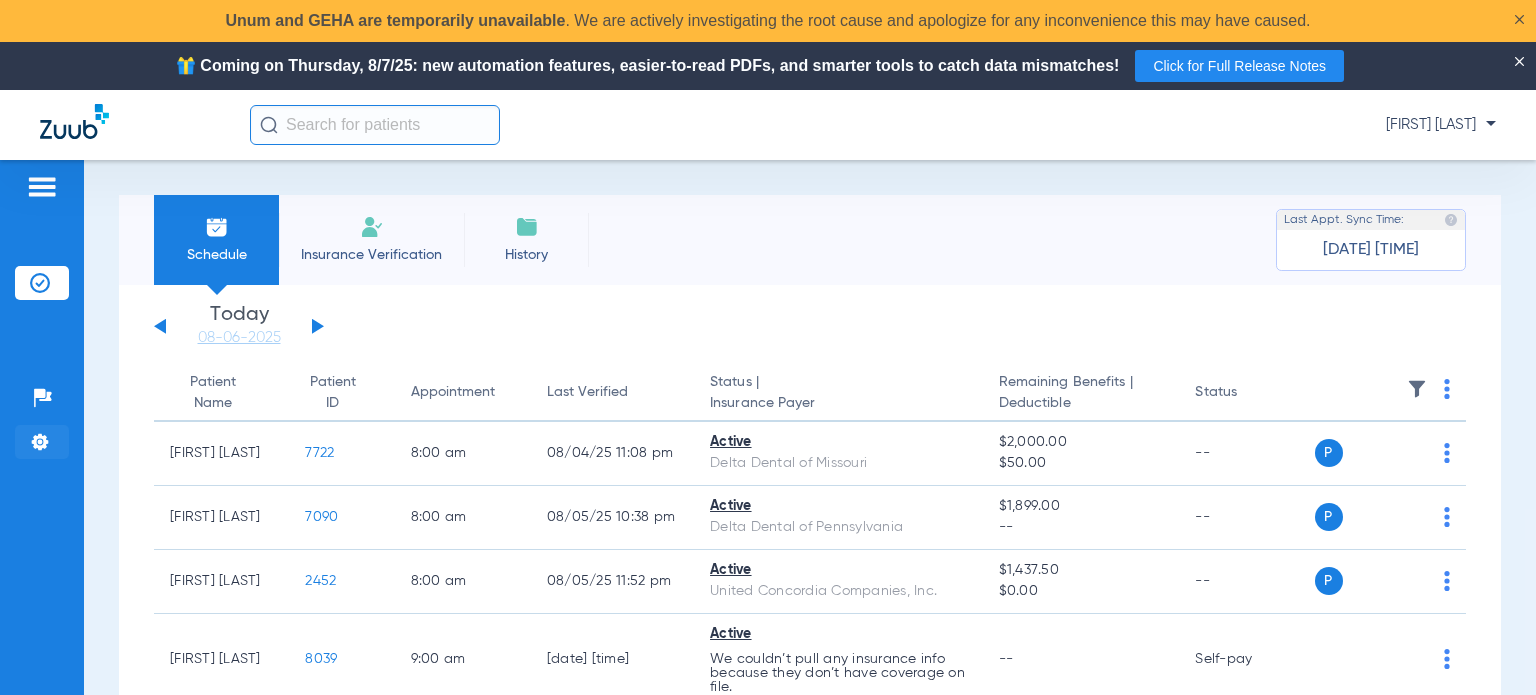 click on "Settings" 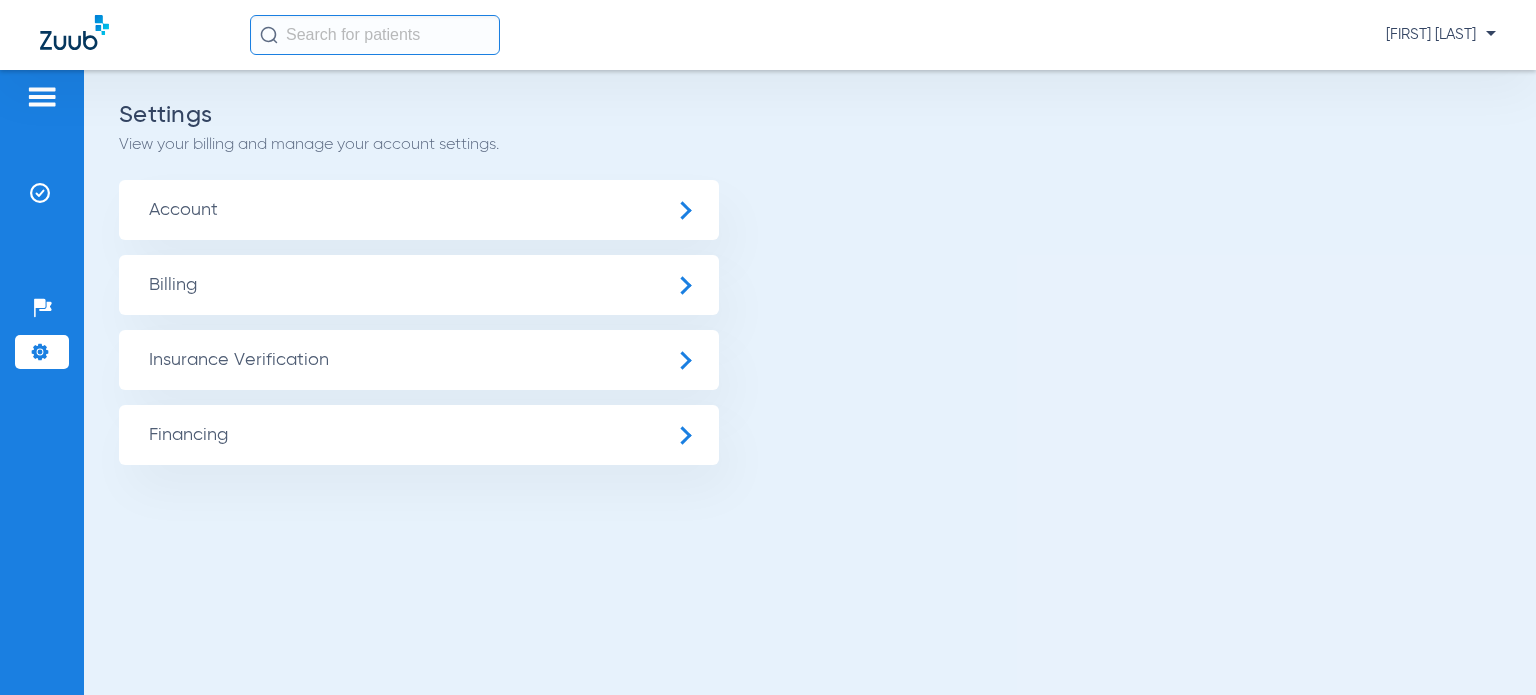 click on "Help Center Settings" 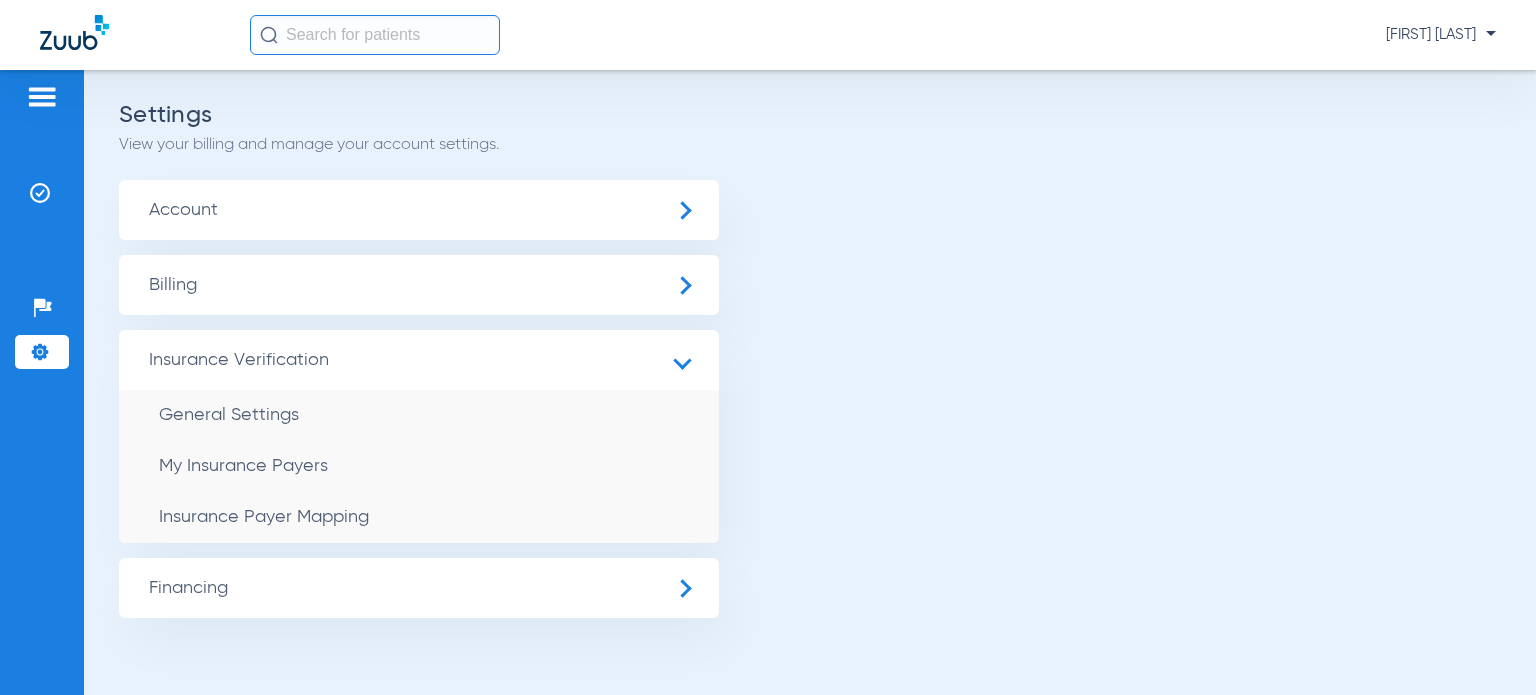 click on "Insurance Payer Mapping" 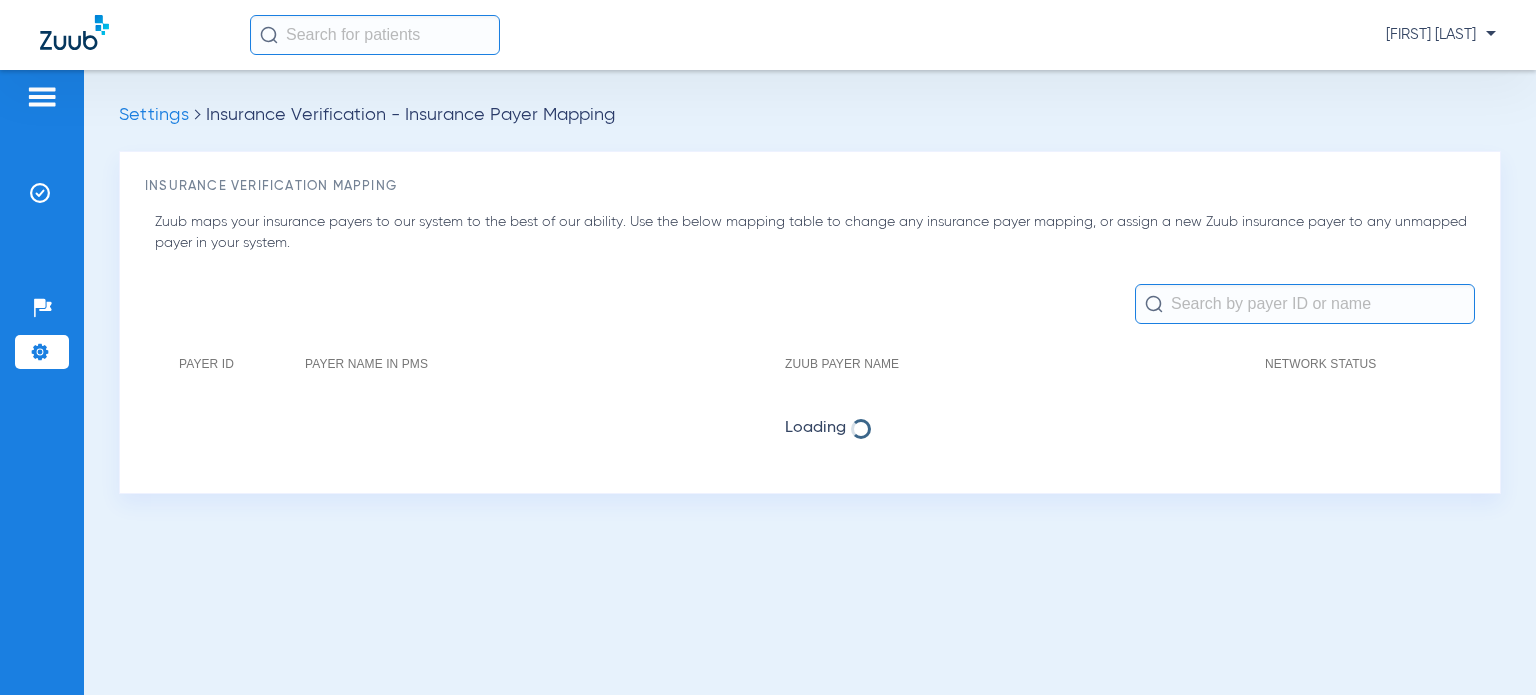 click 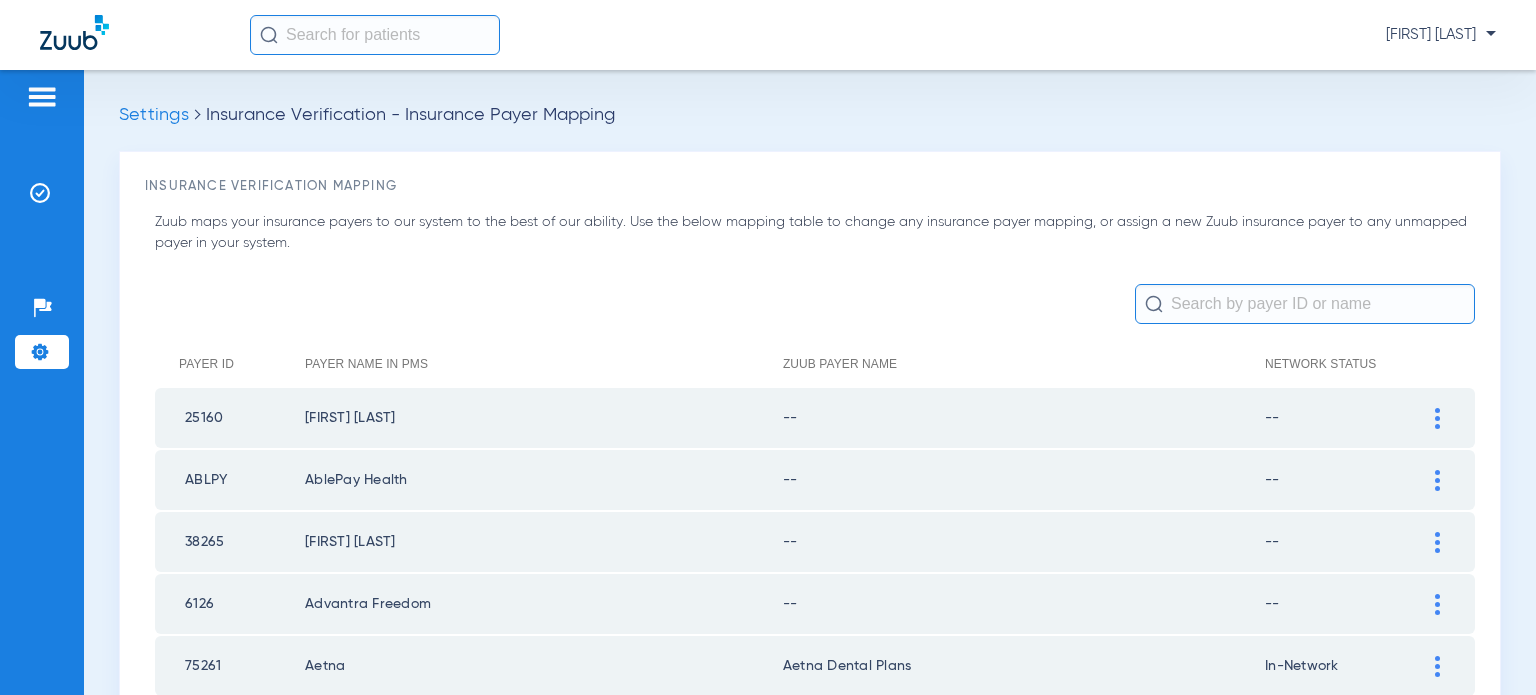 click 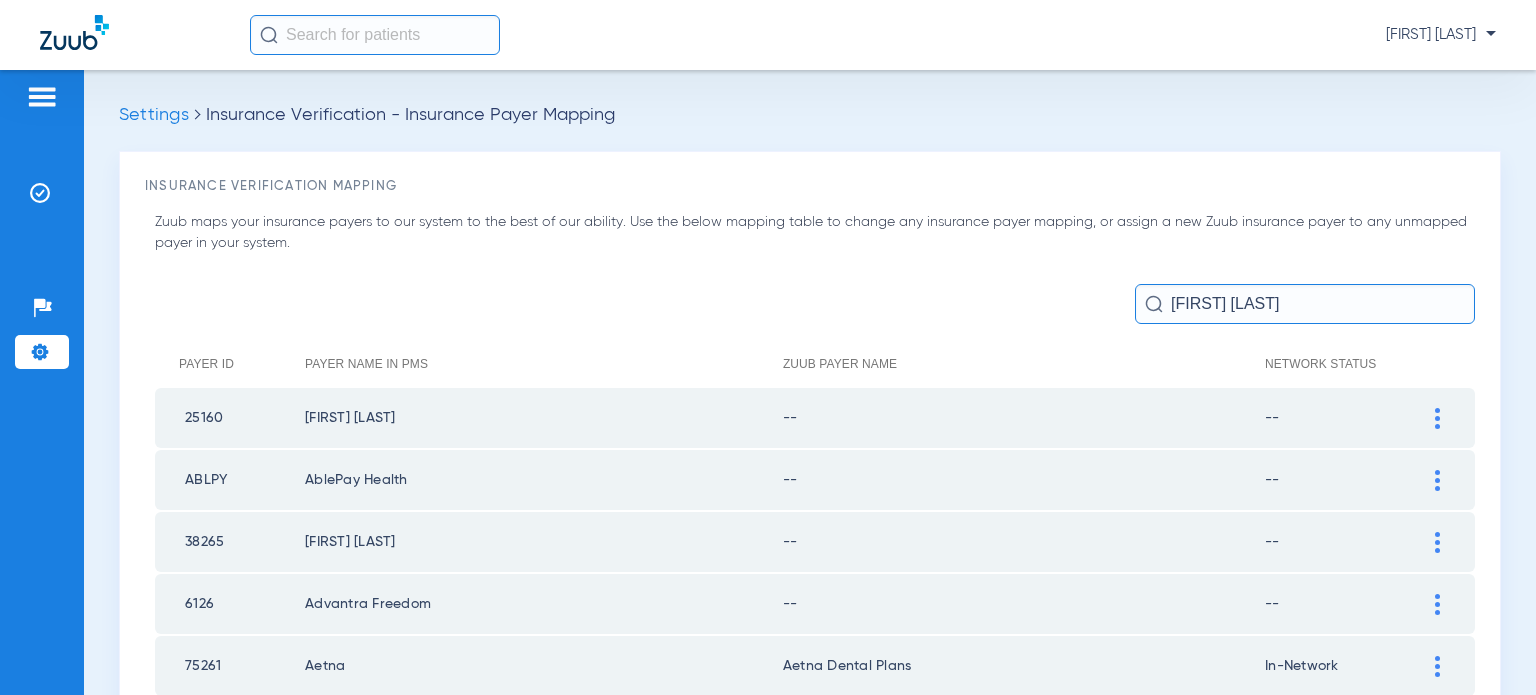 type on "meritain" 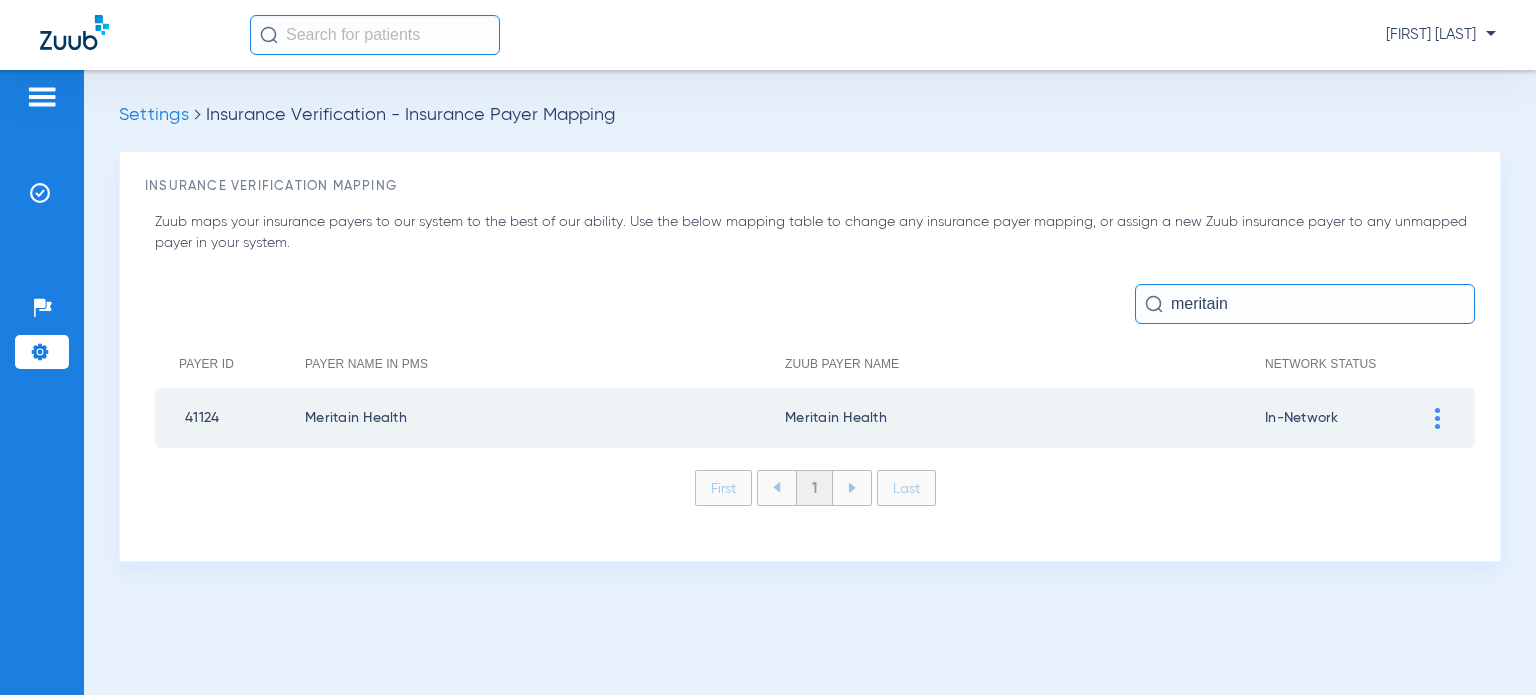 drag, startPoint x: 1097, startPoint y: 318, endPoint x: 1046, endPoint y: 316, distance: 51.0392 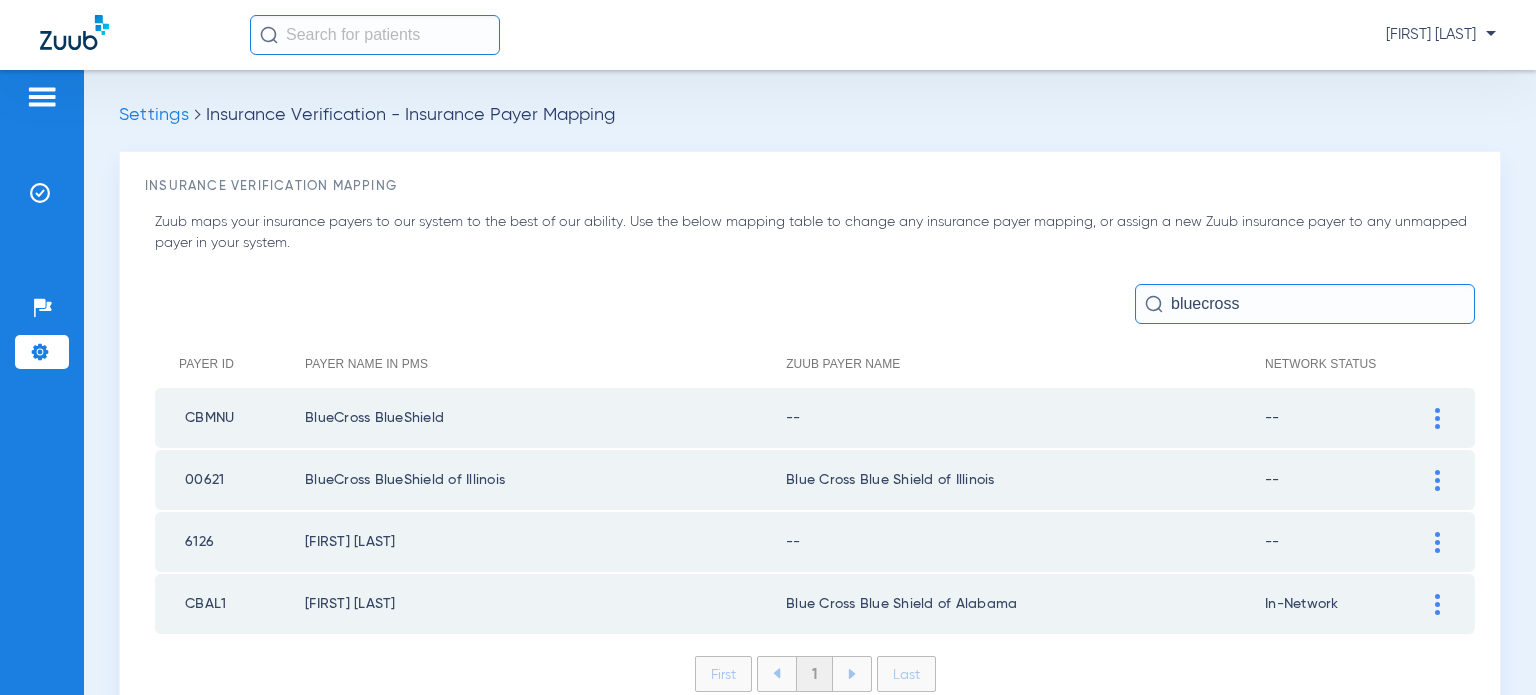 type on "bluecross" 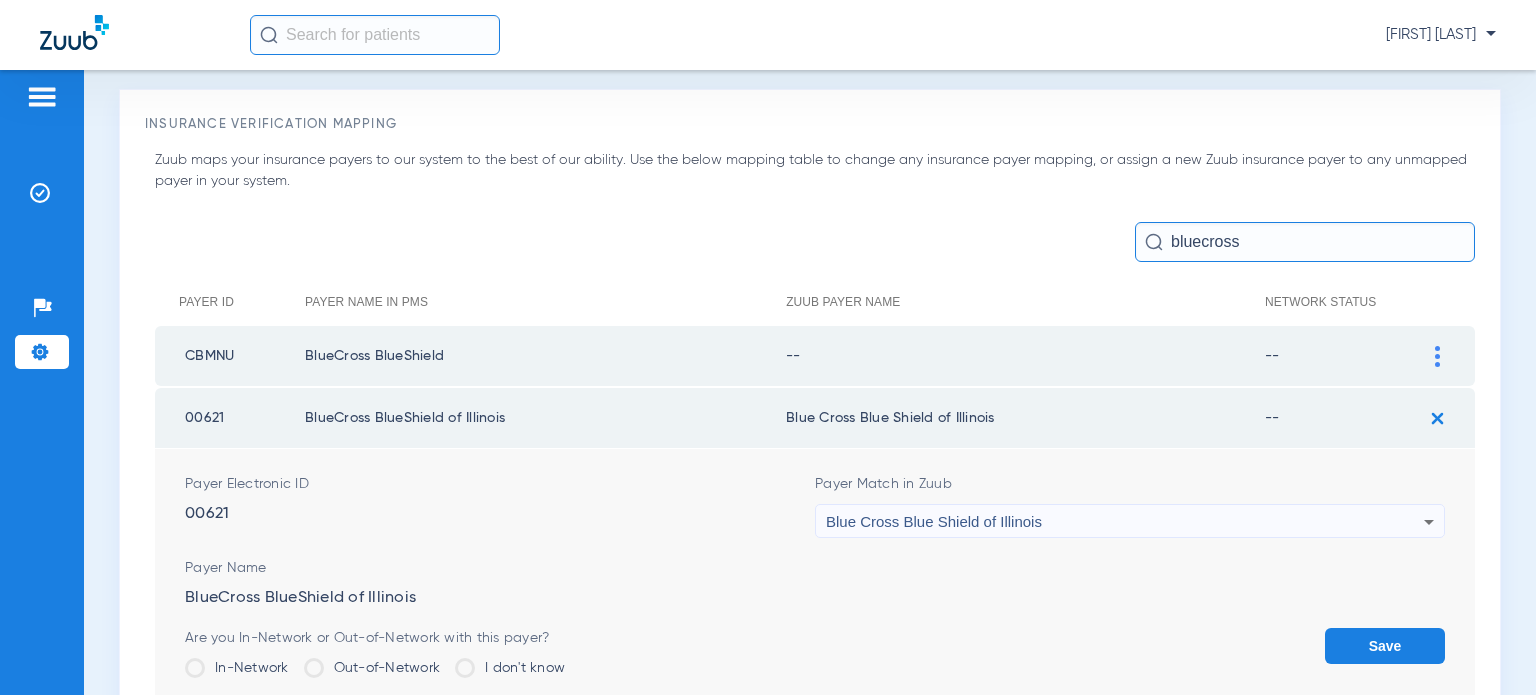 scroll, scrollTop: 373, scrollLeft: 0, axis: vertical 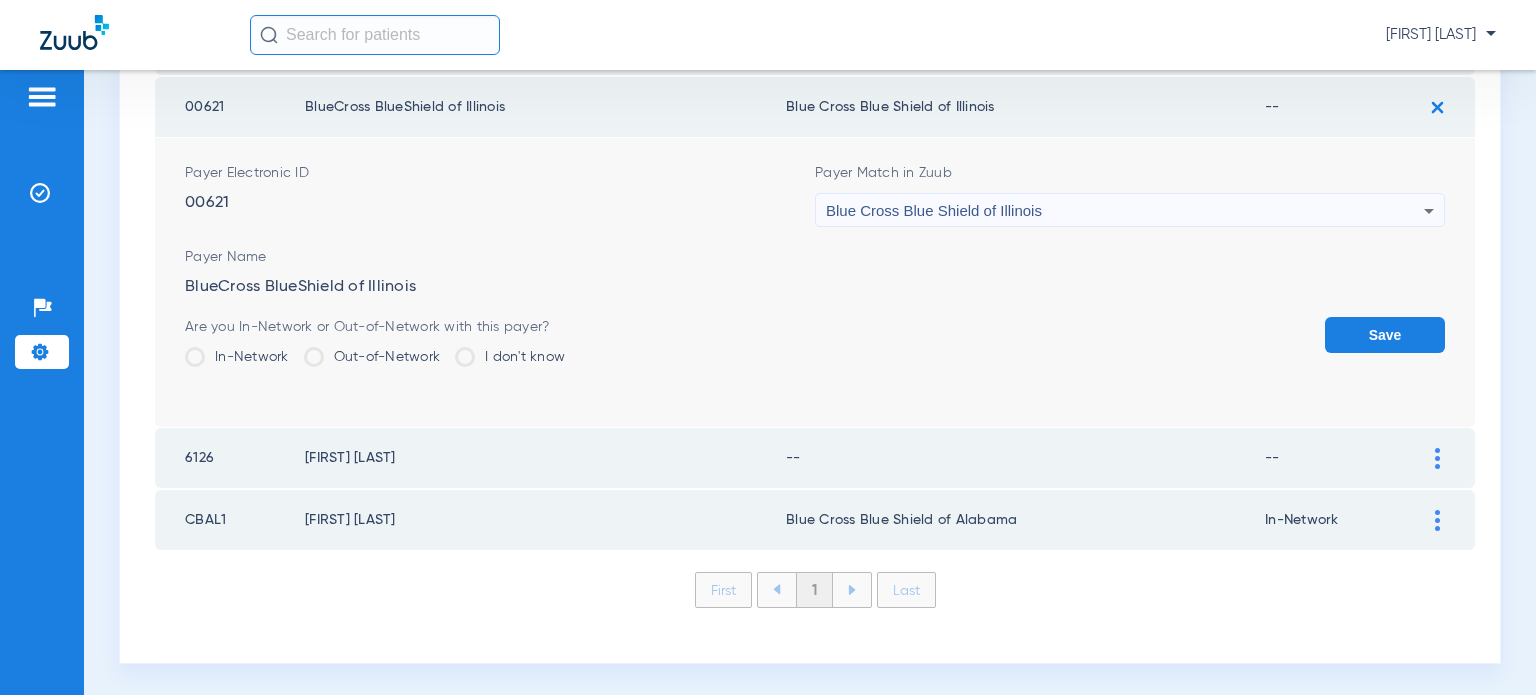 click on "Out-of-Network" 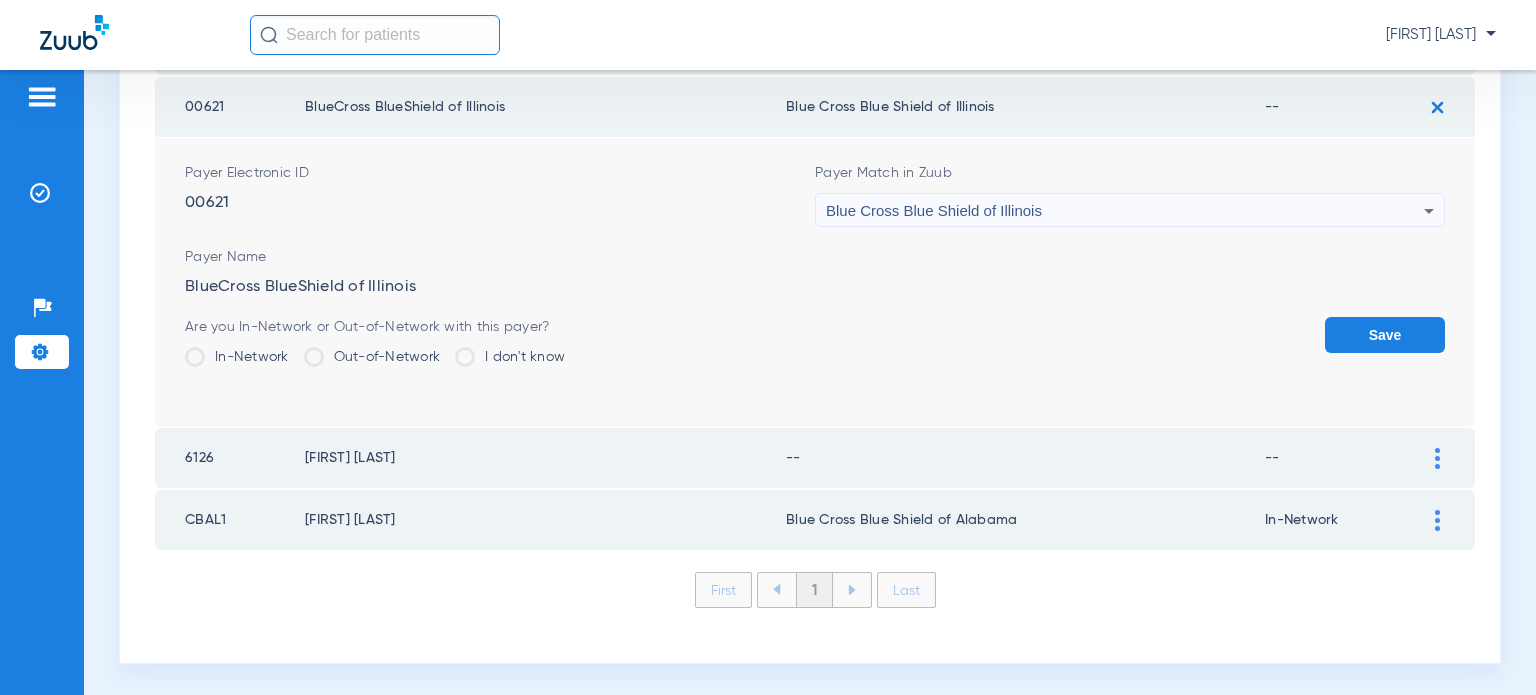 click on "Out-of-Network" 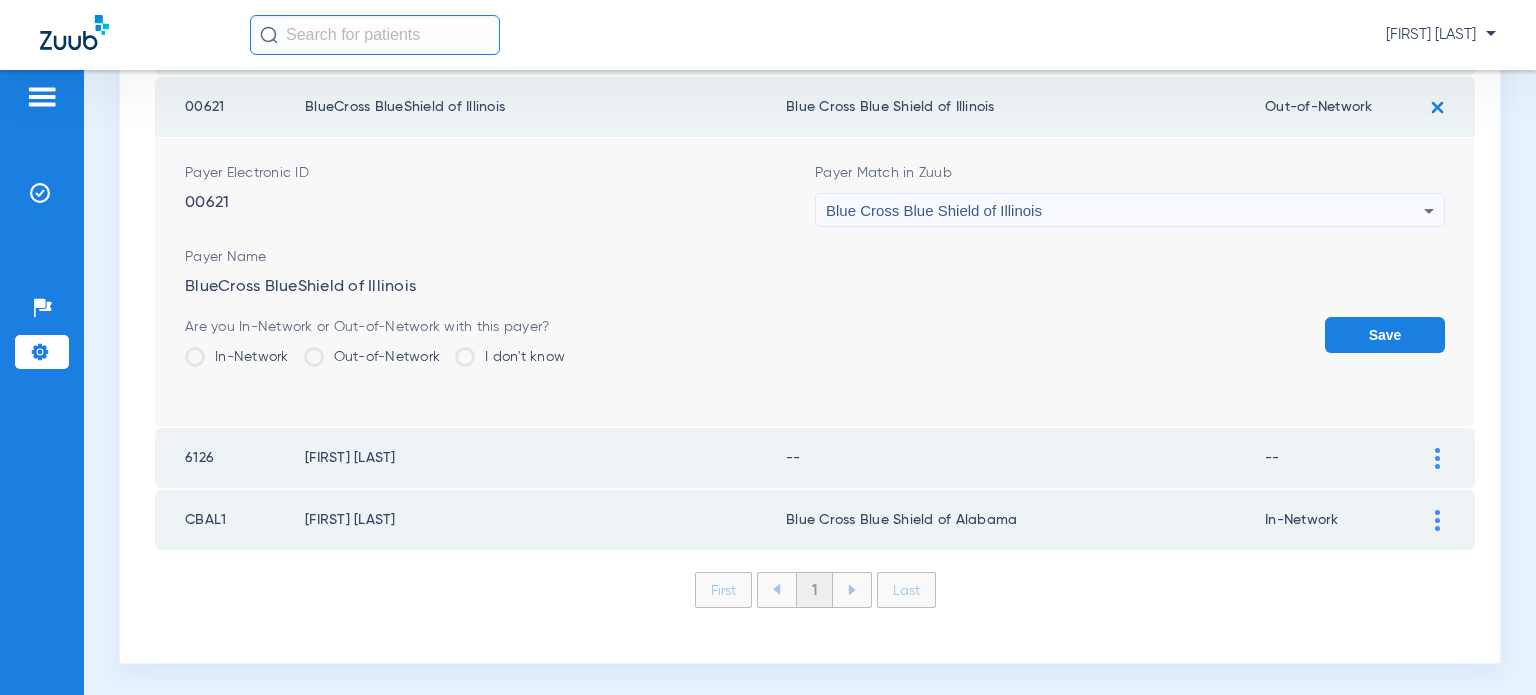 click on "Save" 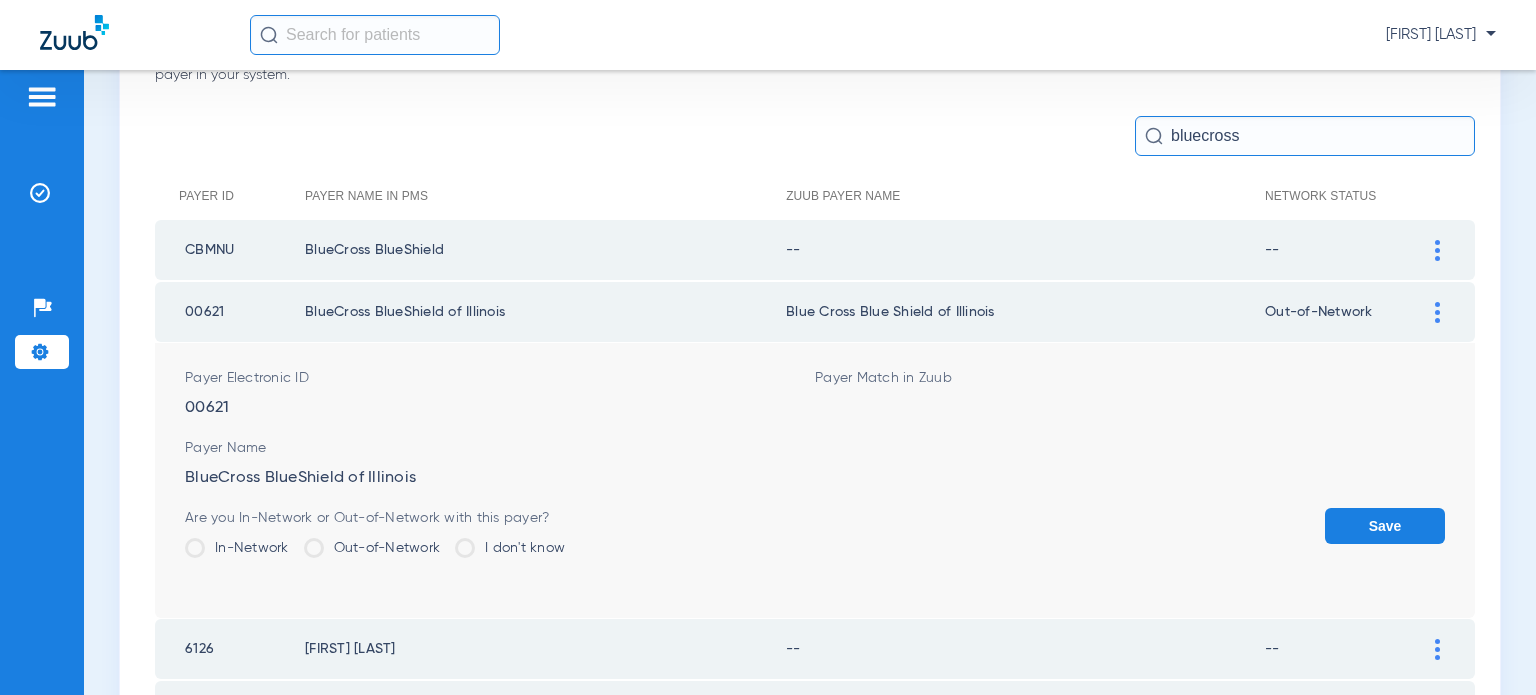 scroll, scrollTop: 84, scrollLeft: 0, axis: vertical 